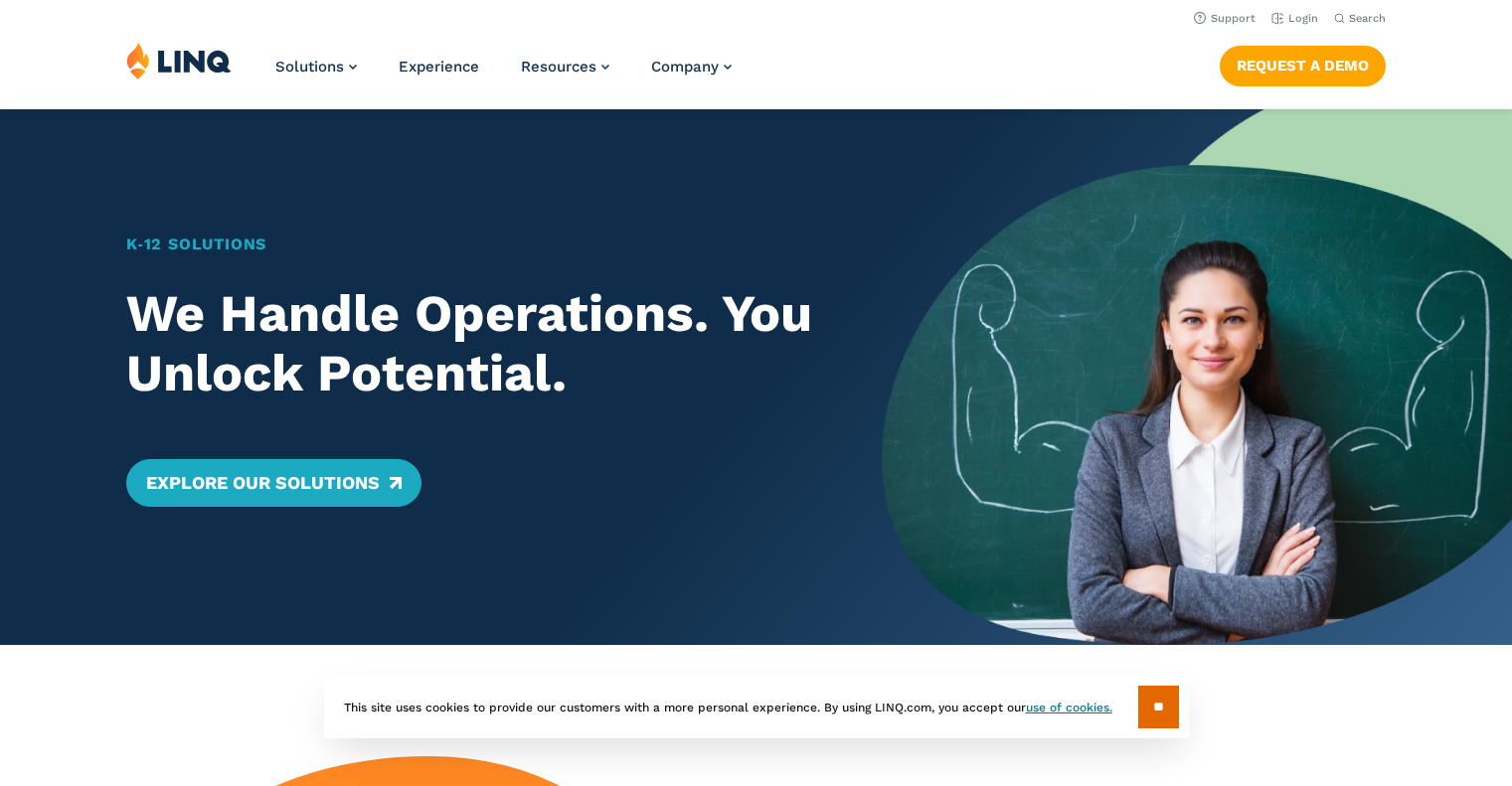 scroll, scrollTop: 0, scrollLeft: 0, axis: both 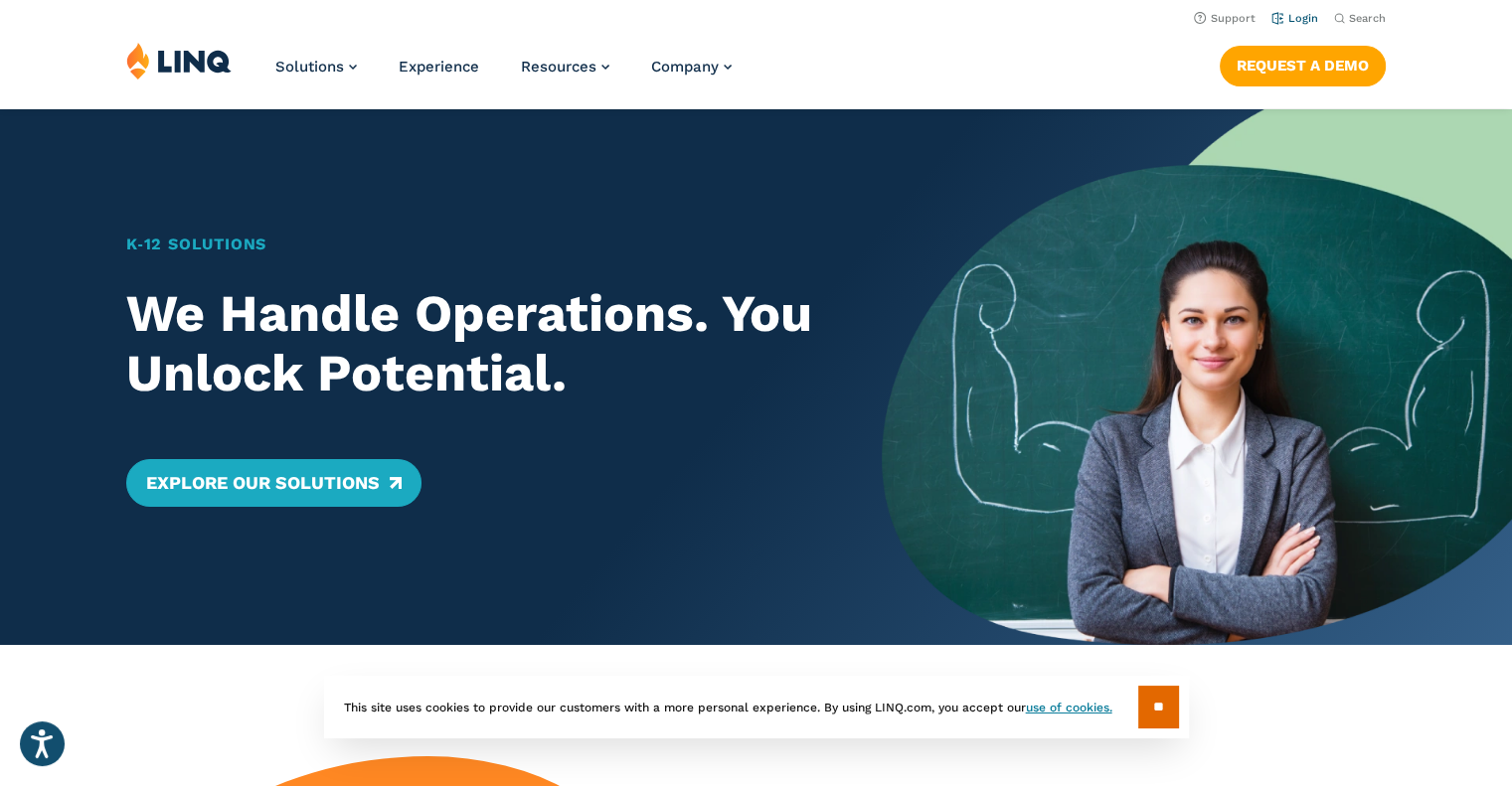 click on "Login" at bounding box center [1294, 18] 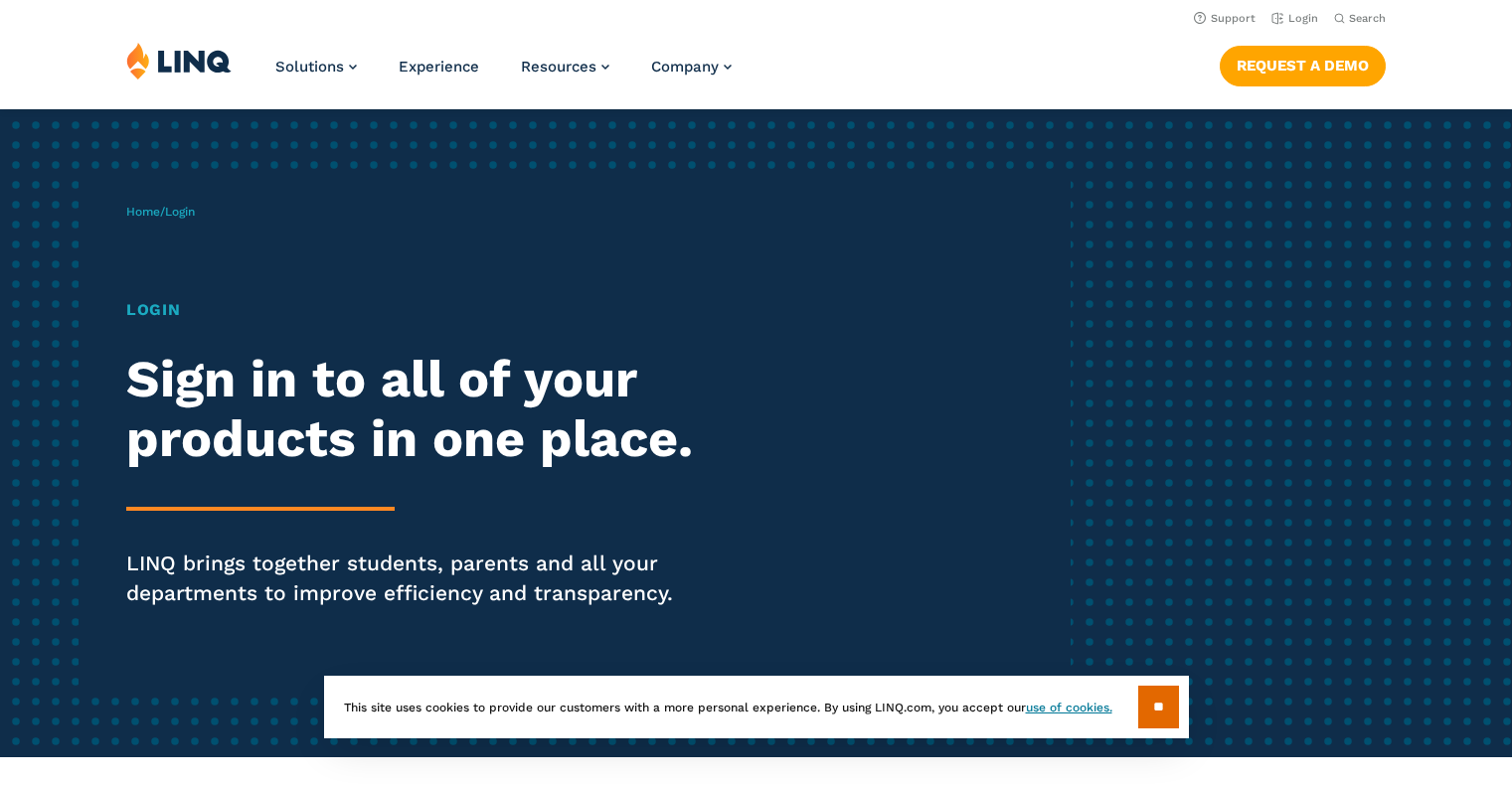 scroll, scrollTop: 0, scrollLeft: 0, axis: both 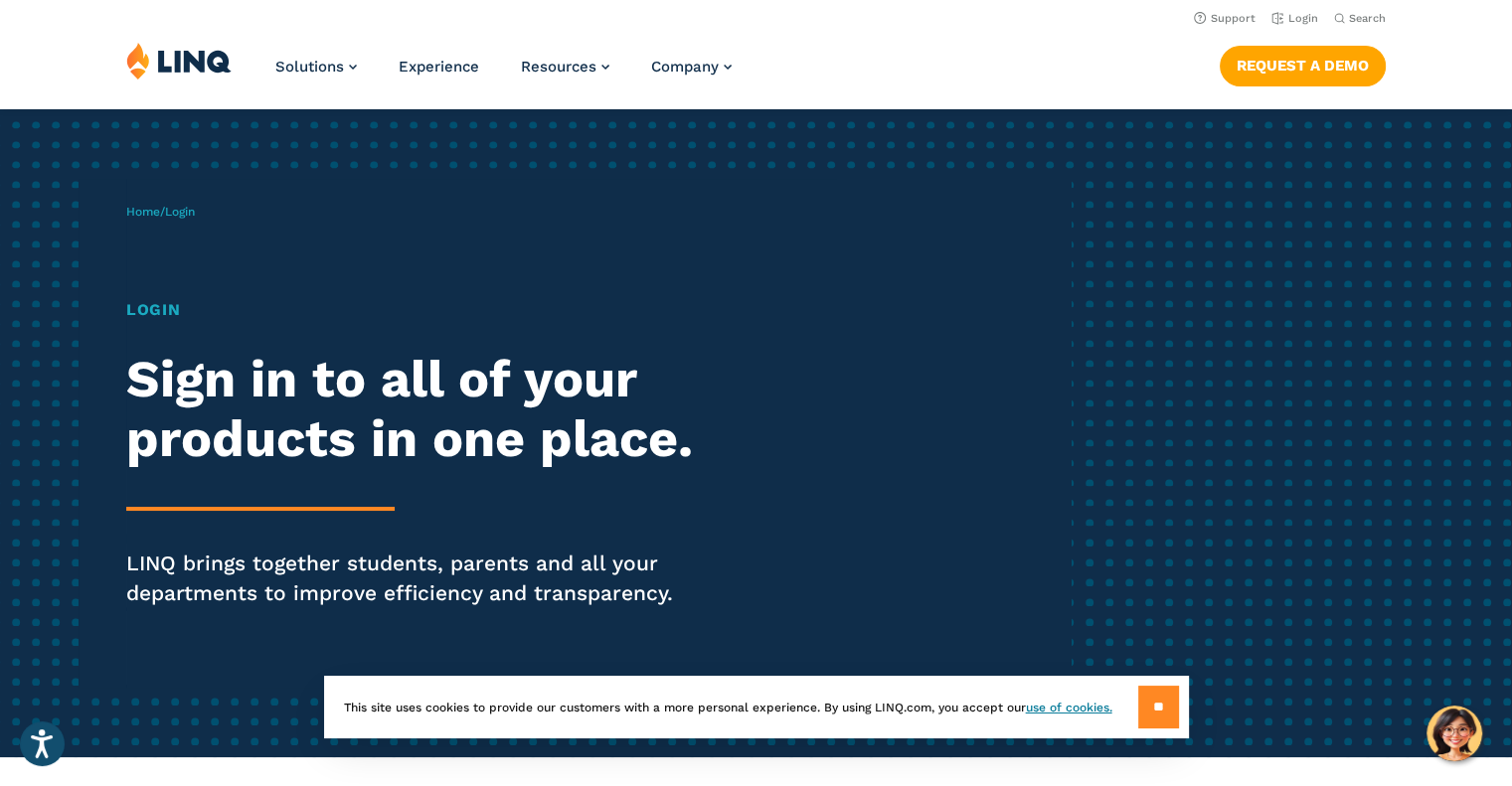 click on "**" at bounding box center (1158, 707) 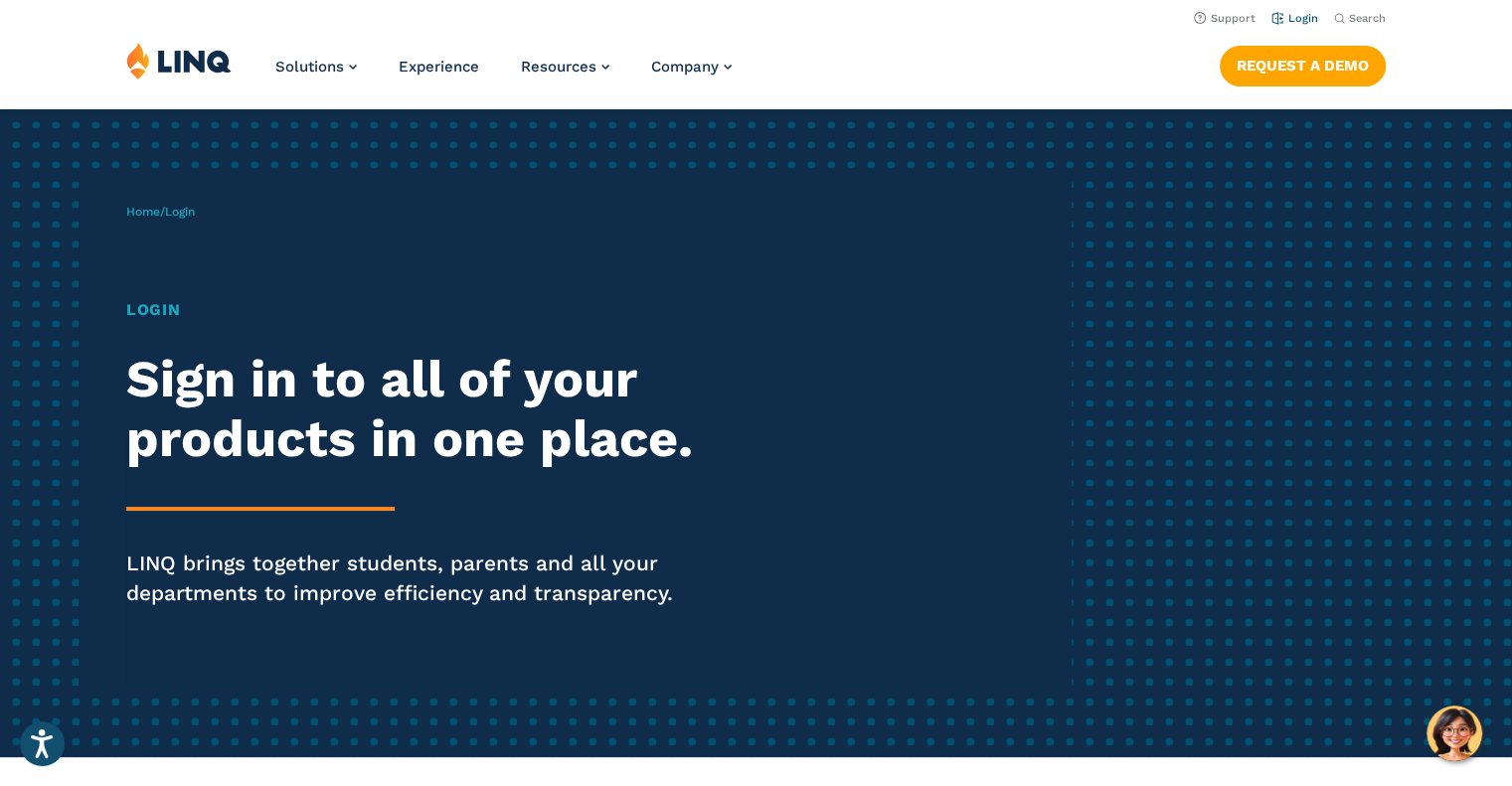 click on "Login" at bounding box center [1294, 18] 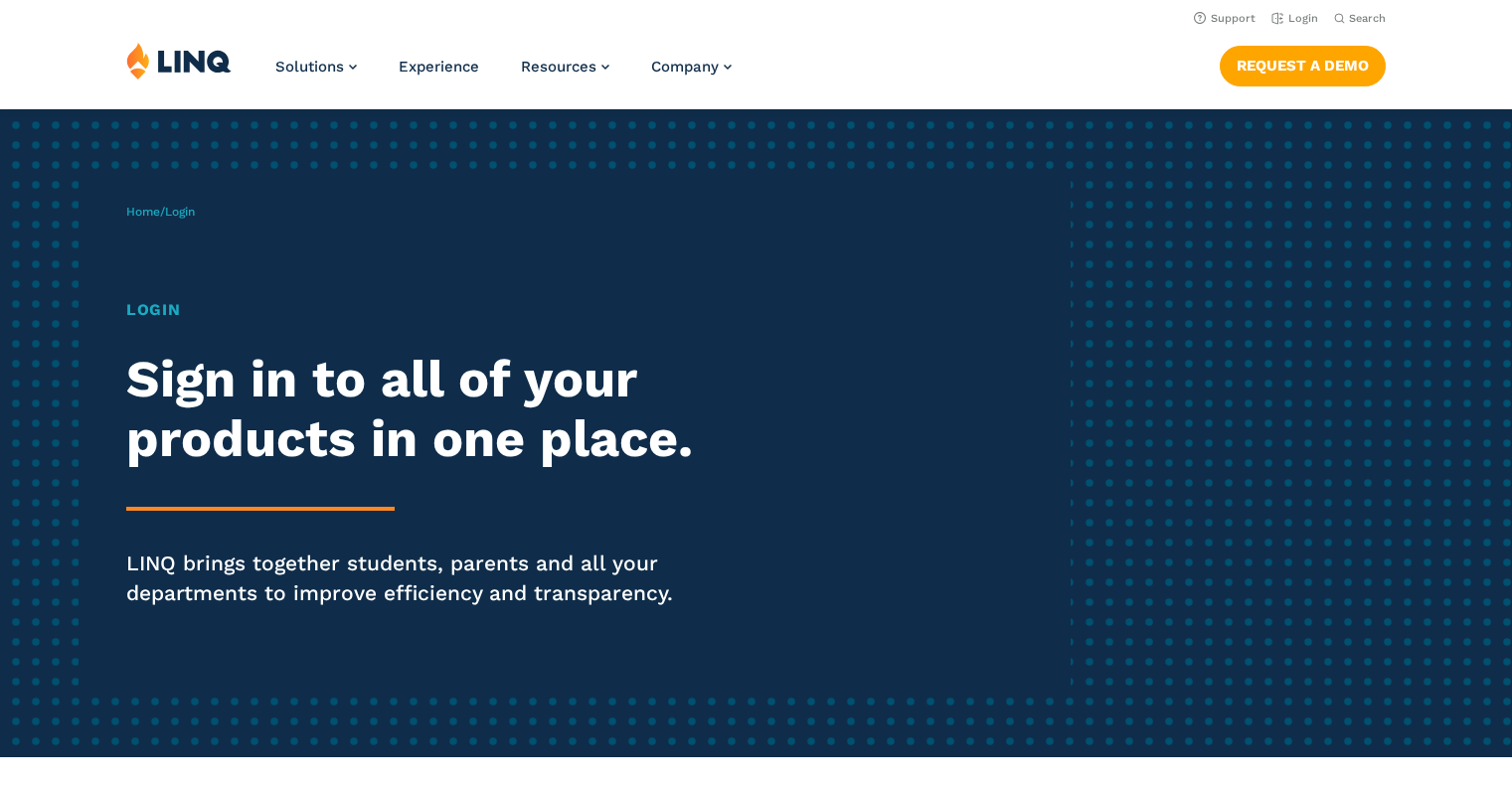 scroll, scrollTop: 0, scrollLeft: 0, axis: both 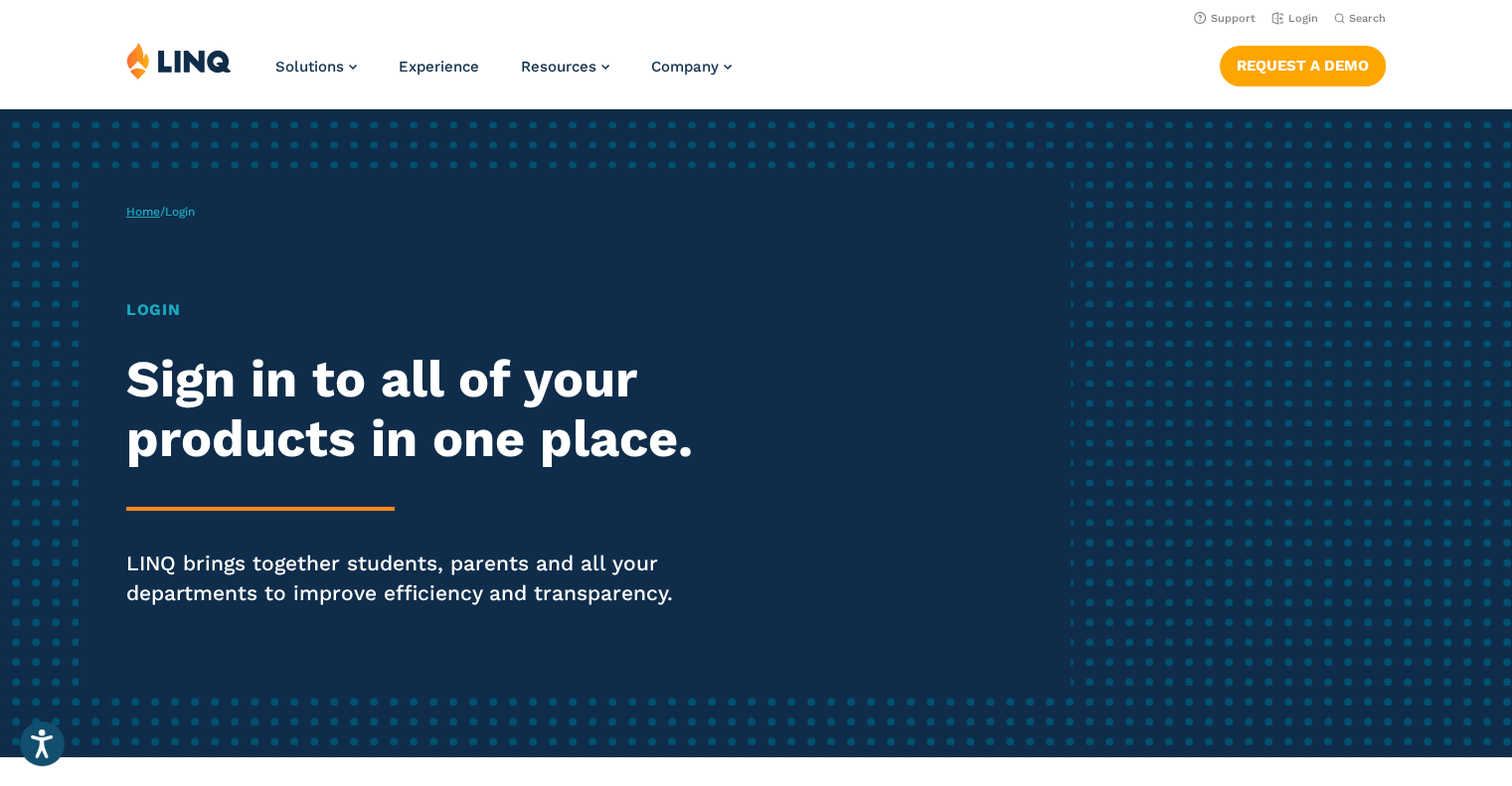 click on "Home" at bounding box center [143, 212] 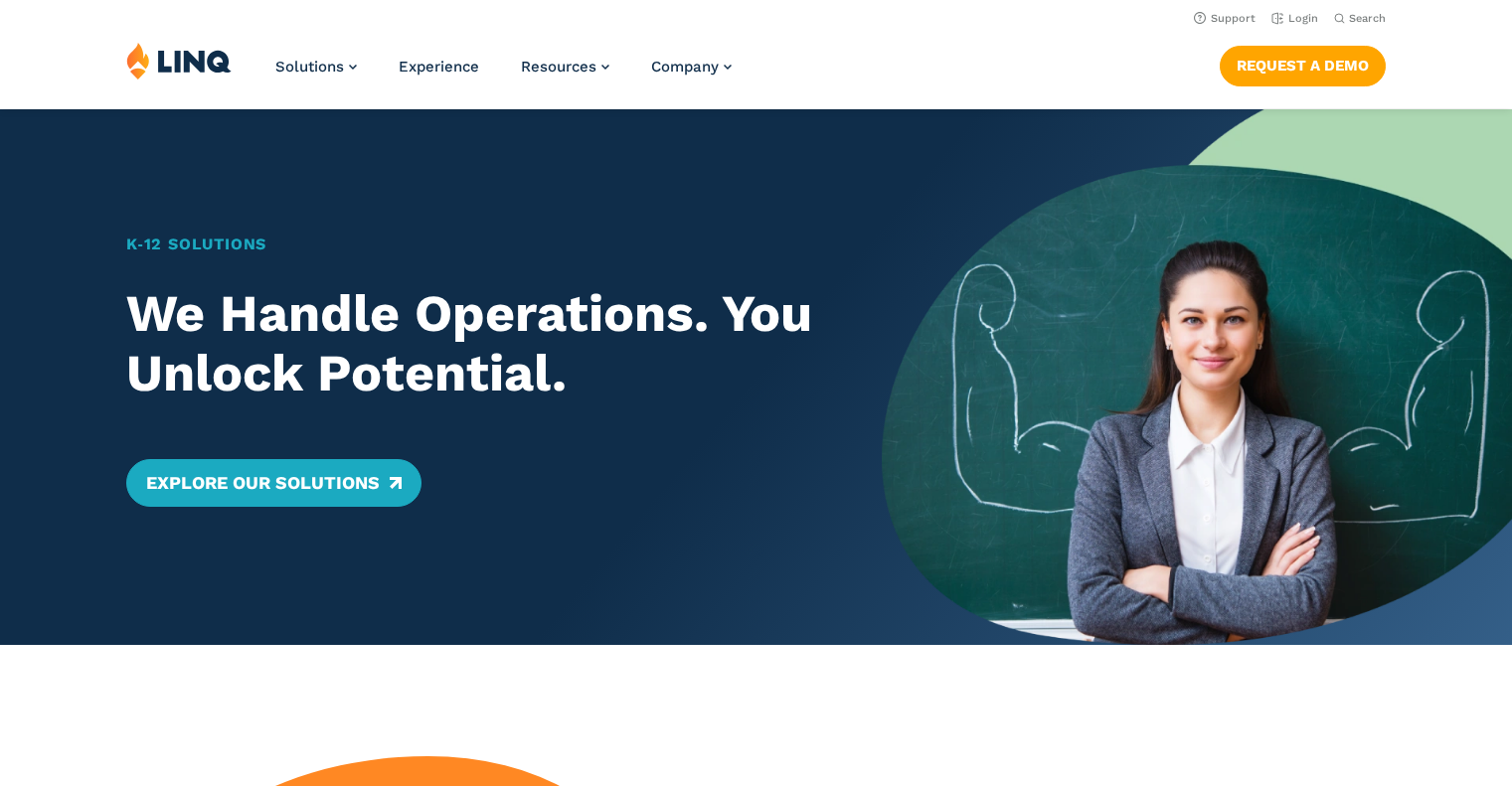 scroll, scrollTop: 0, scrollLeft: 0, axis: both 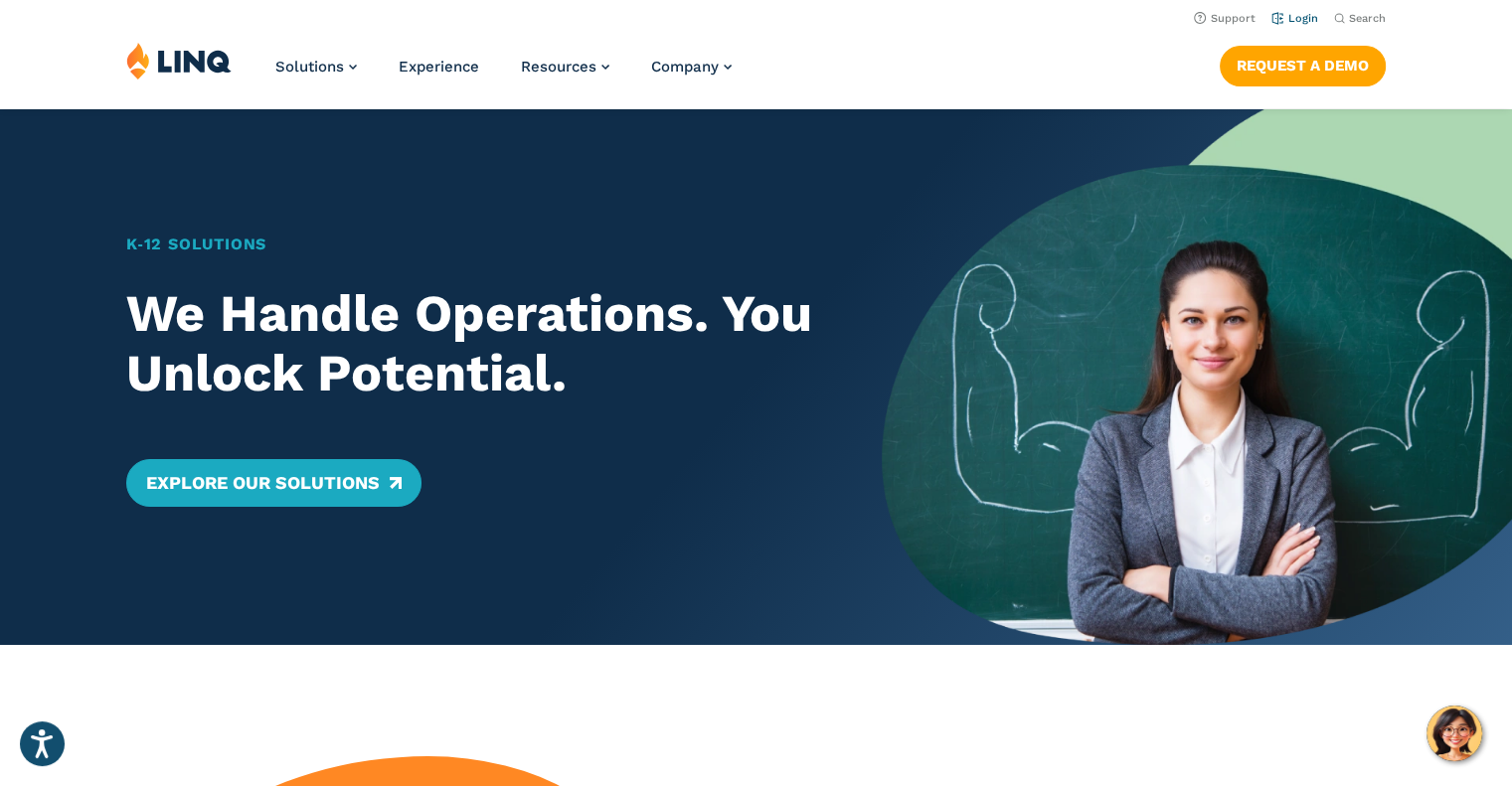 click on "Login" at bounding box center [1294, 18] 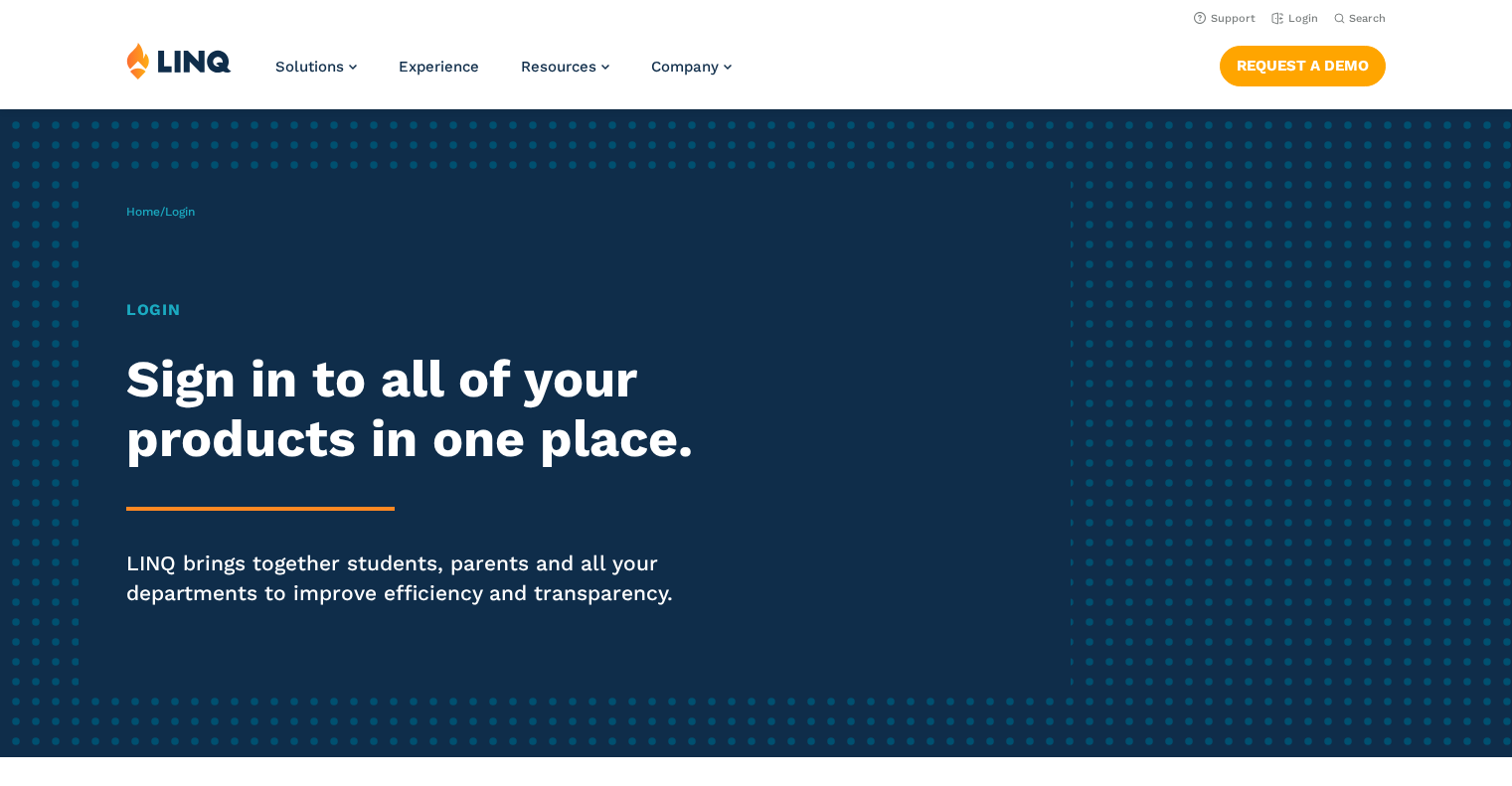 scroll, scrollTop: 0, scrollLeft: 0, axis: both 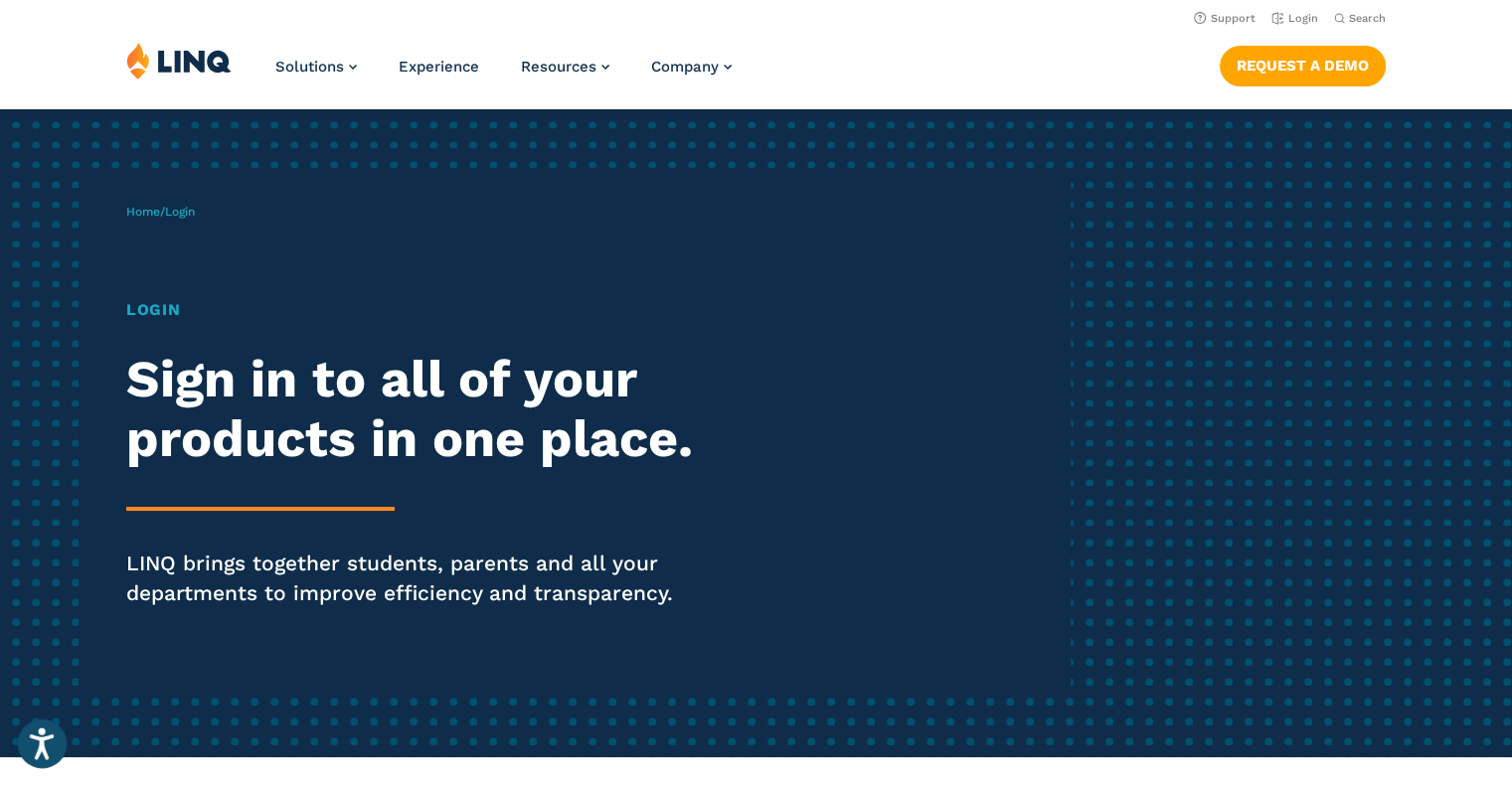 click 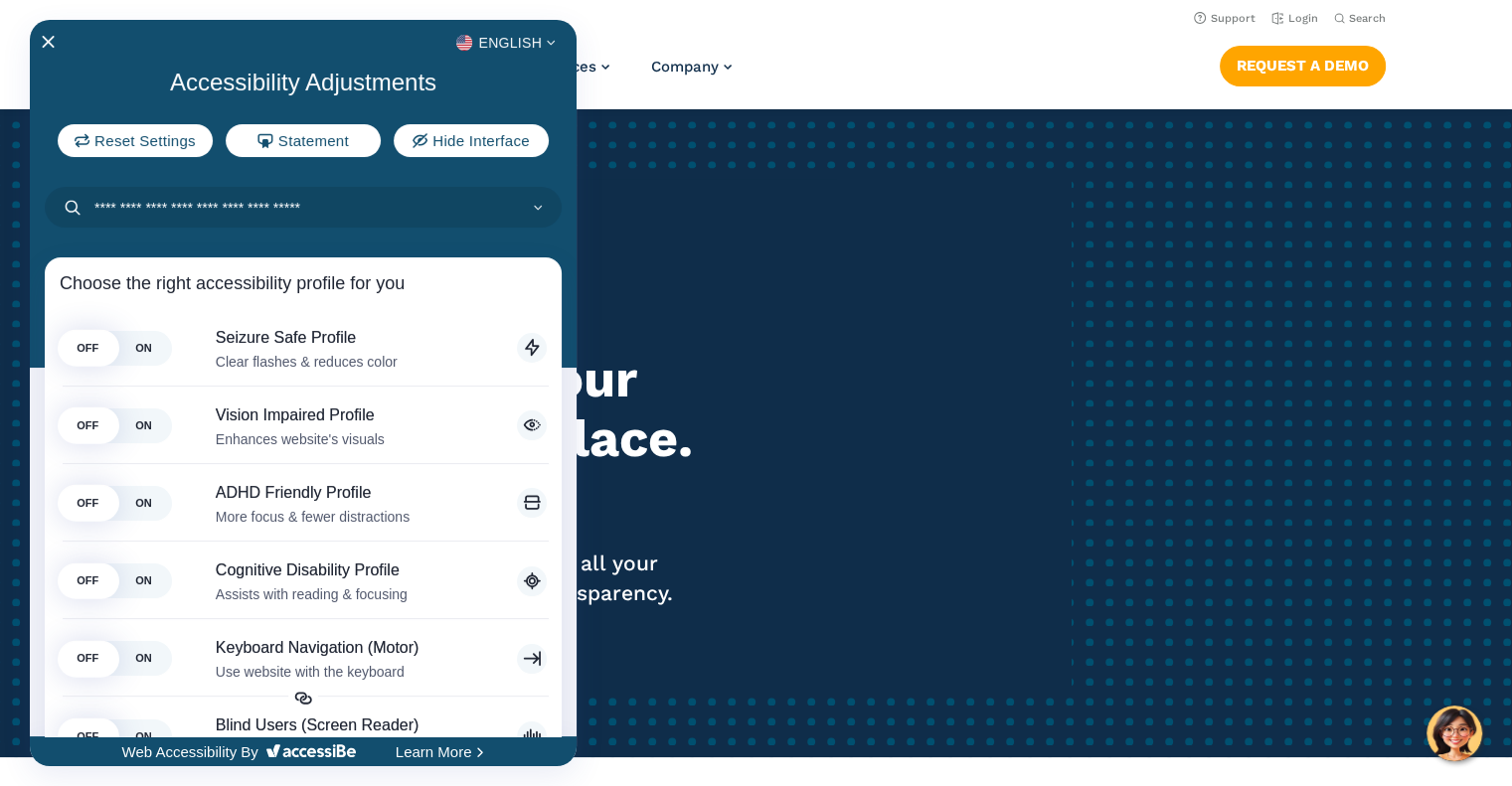 click at bounding box center (756, 393) 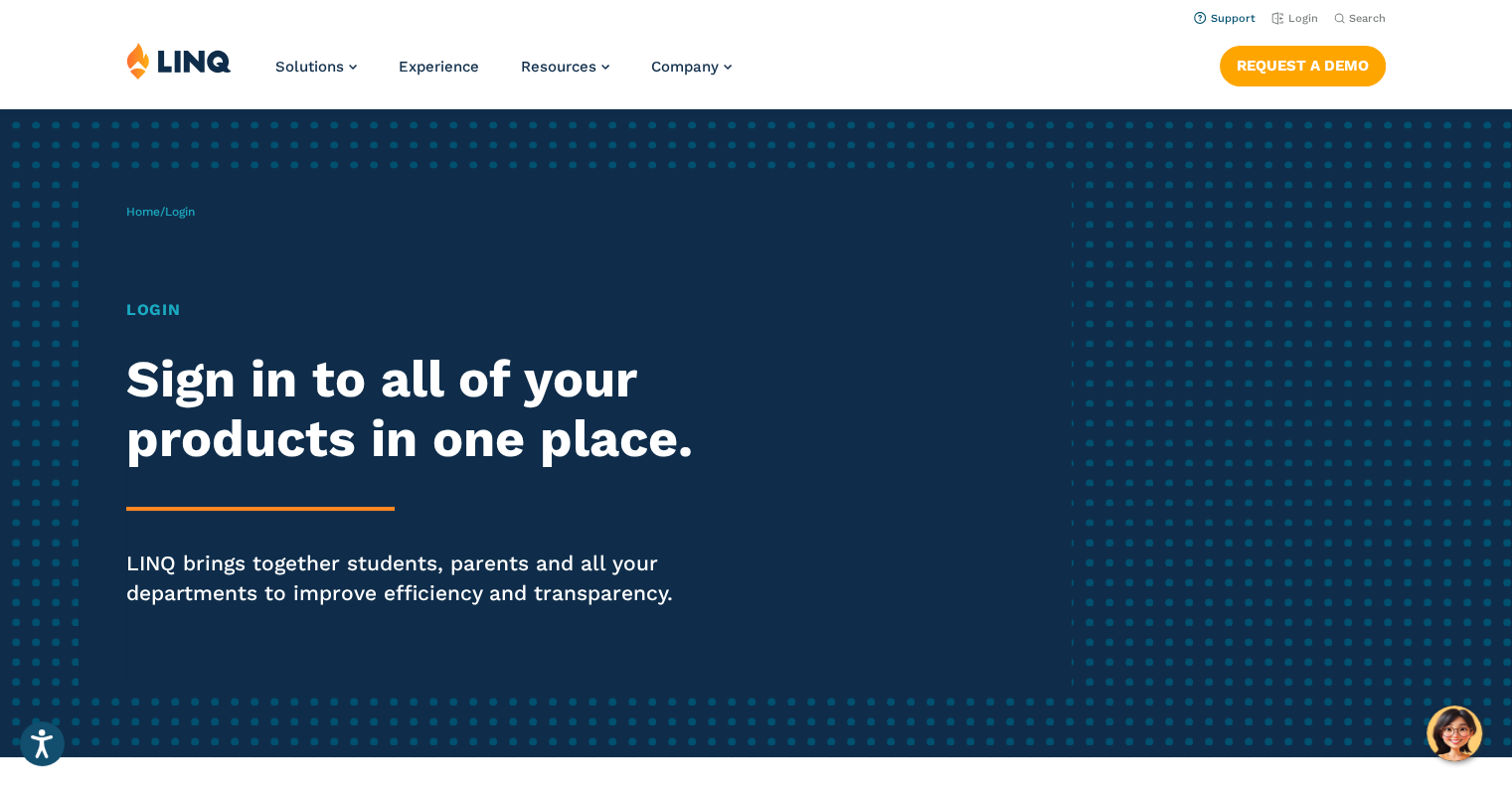 click on "Support" at bounding box center [1225, 18] 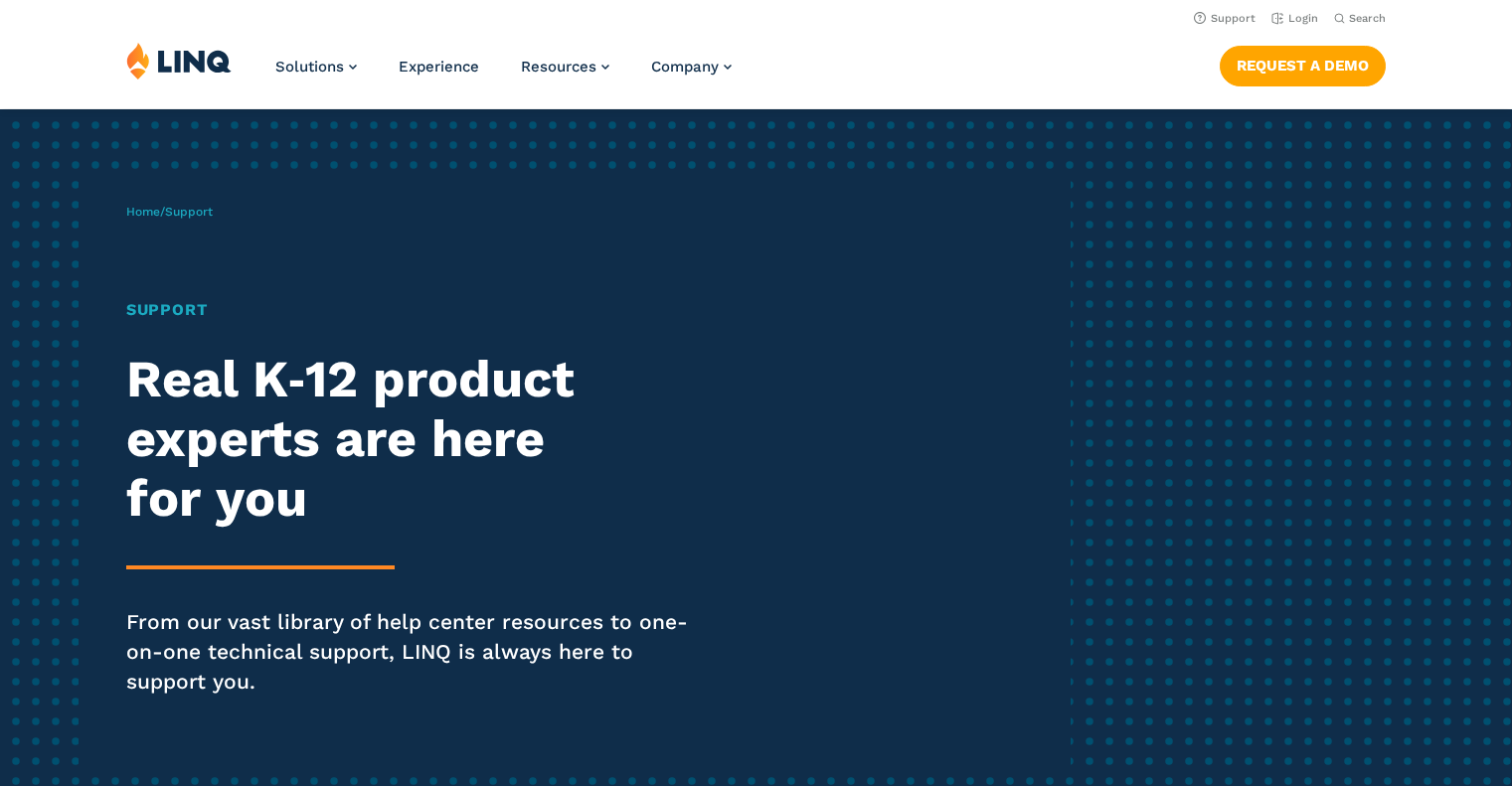 scroll, scrollTop: 0, scrollLeft: 0, axis: both 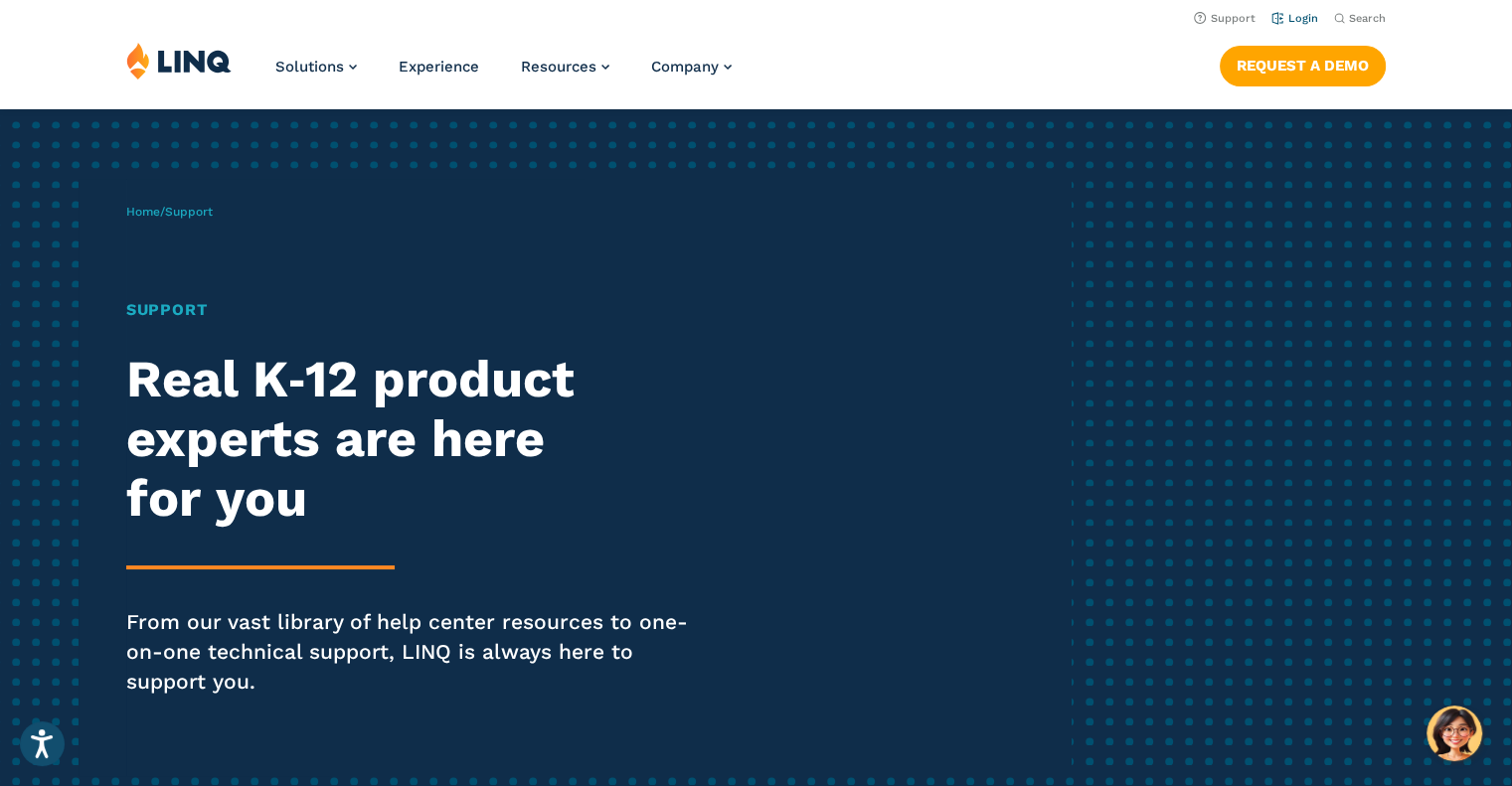 click on "Login" at bounding box center (1294, 18) 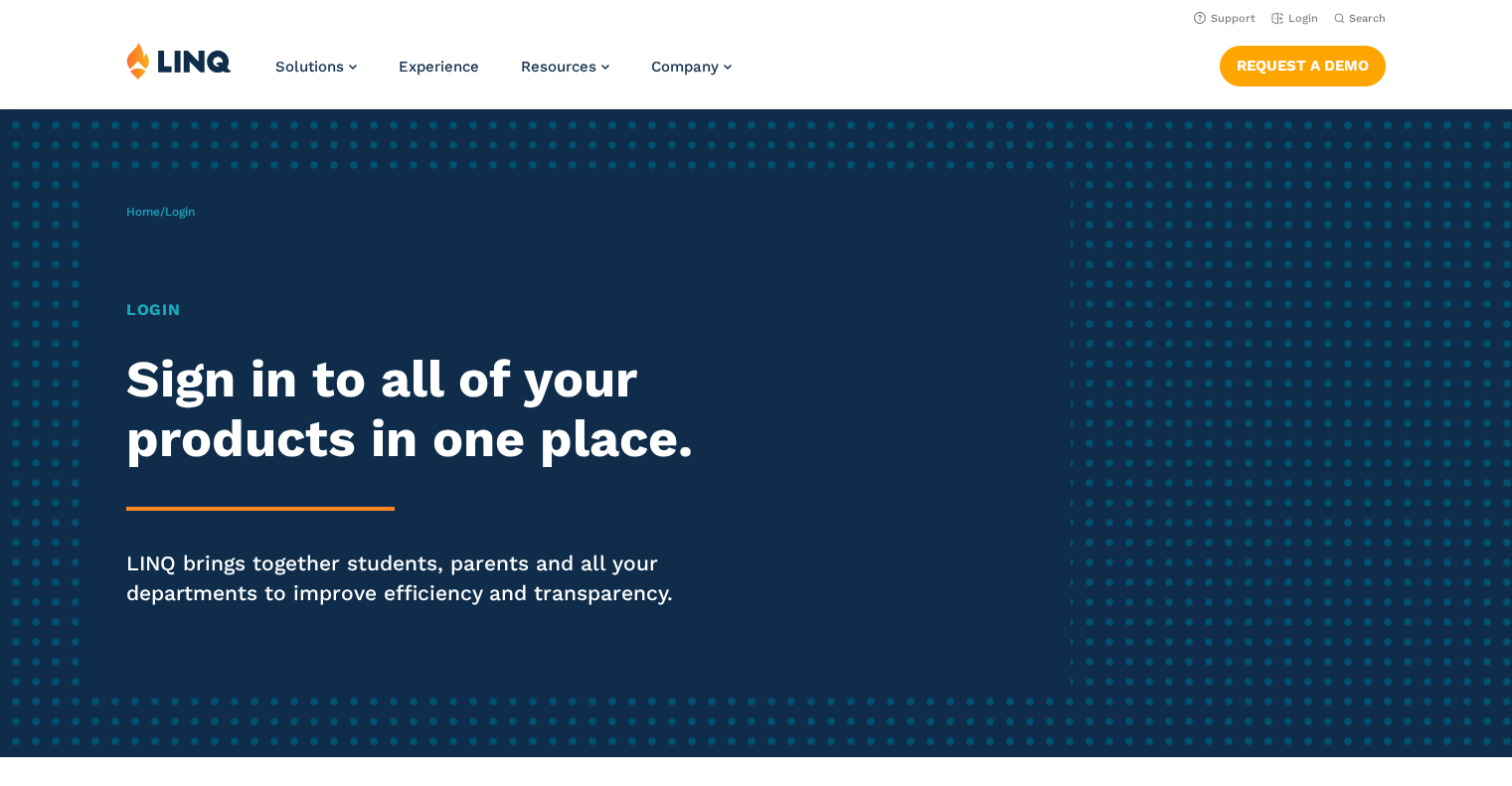 scroll, scrollTop: 0, scrollLeft: 0, axis: both 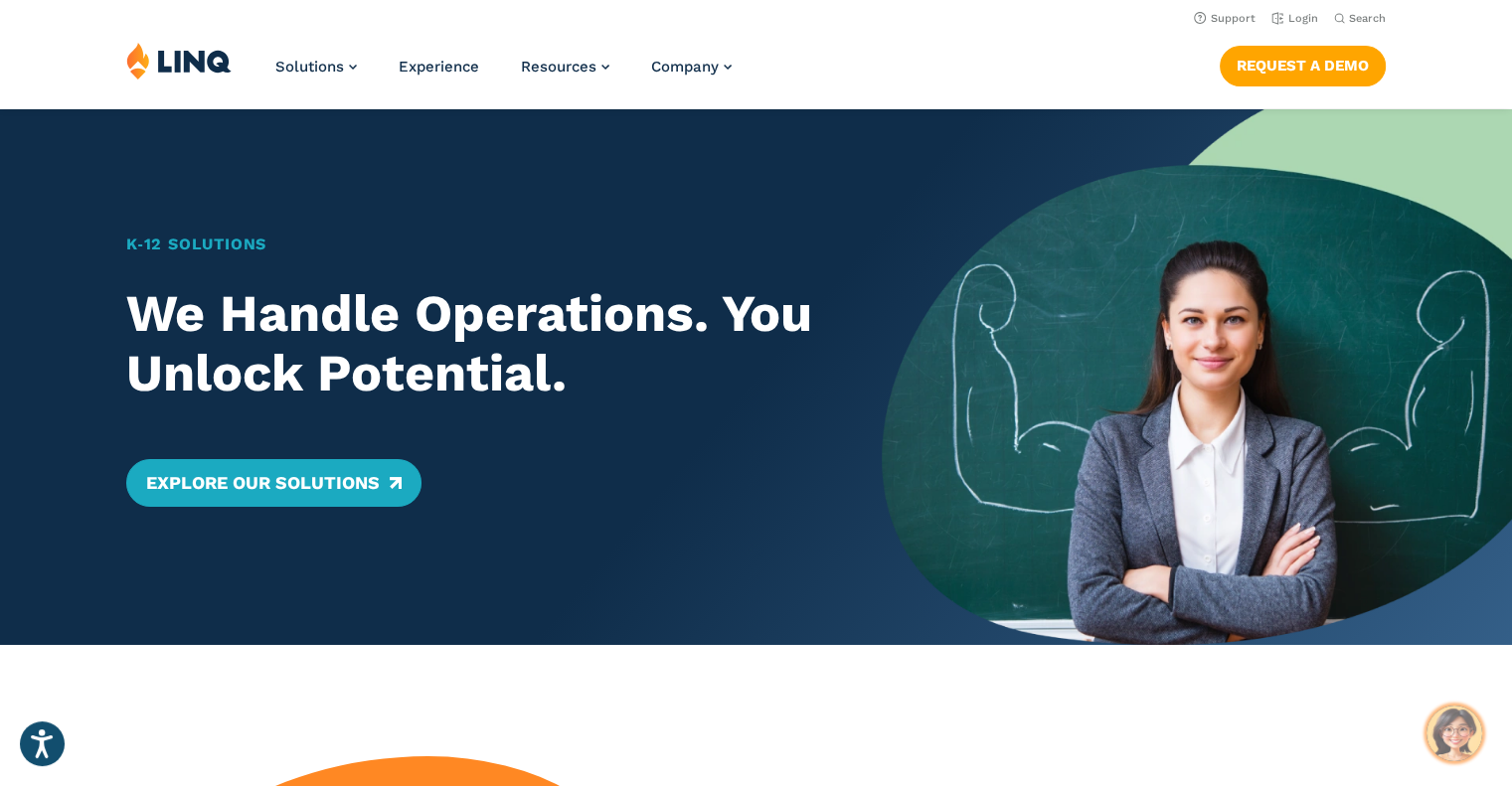 click at bounding box center [1454, 733] 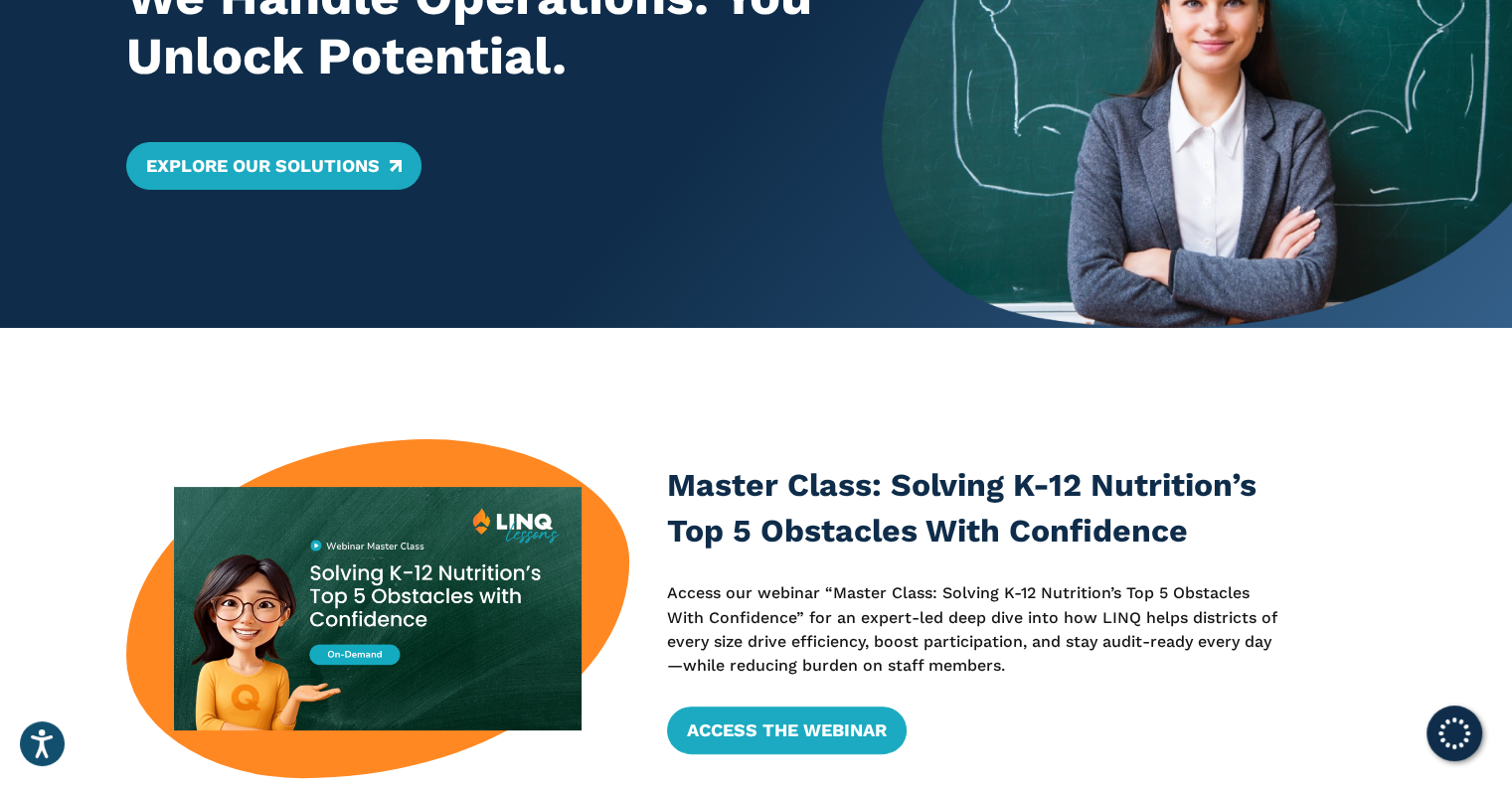scroll, scrollTop: 331, scrollLeft: 0, axis: vertical 